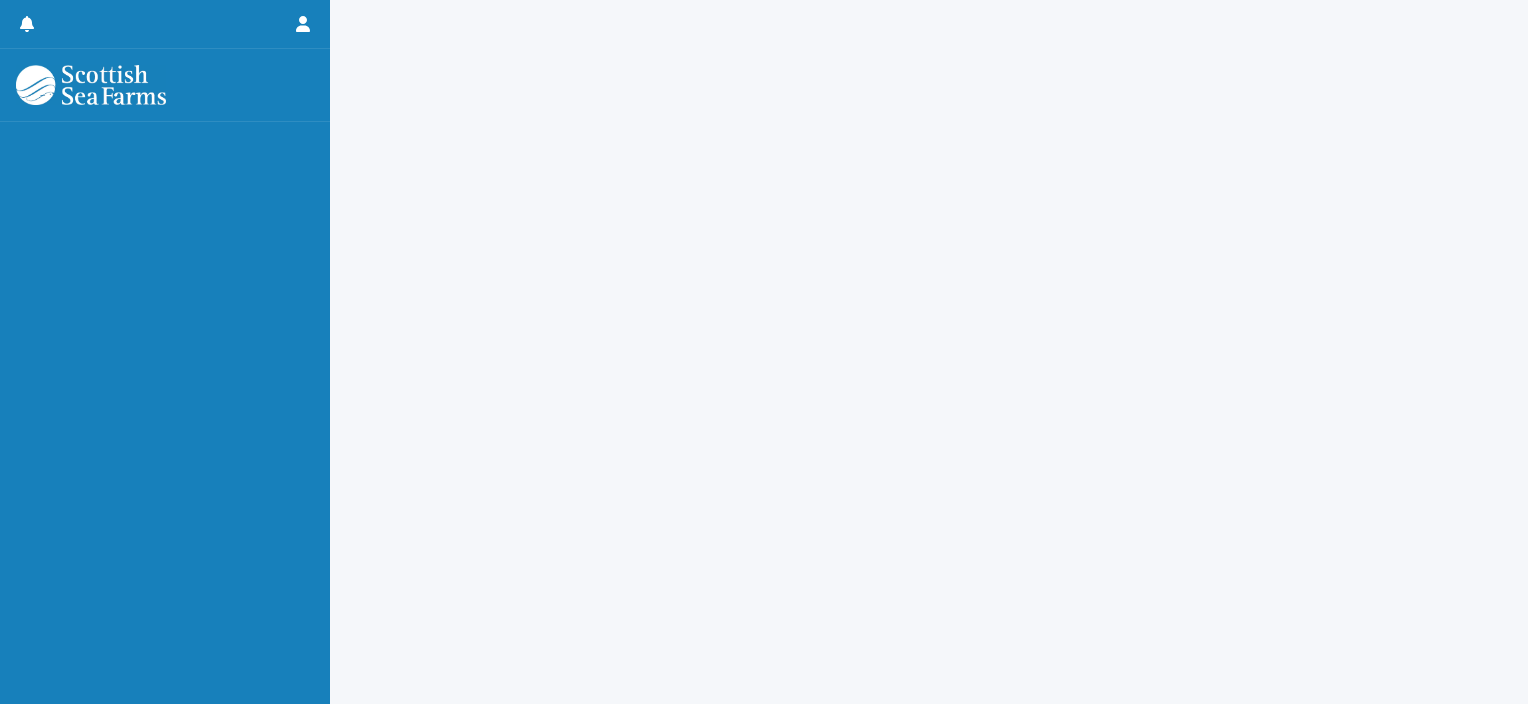 scroll, scrollTop: 0, scrollLeft: 0, axis: both 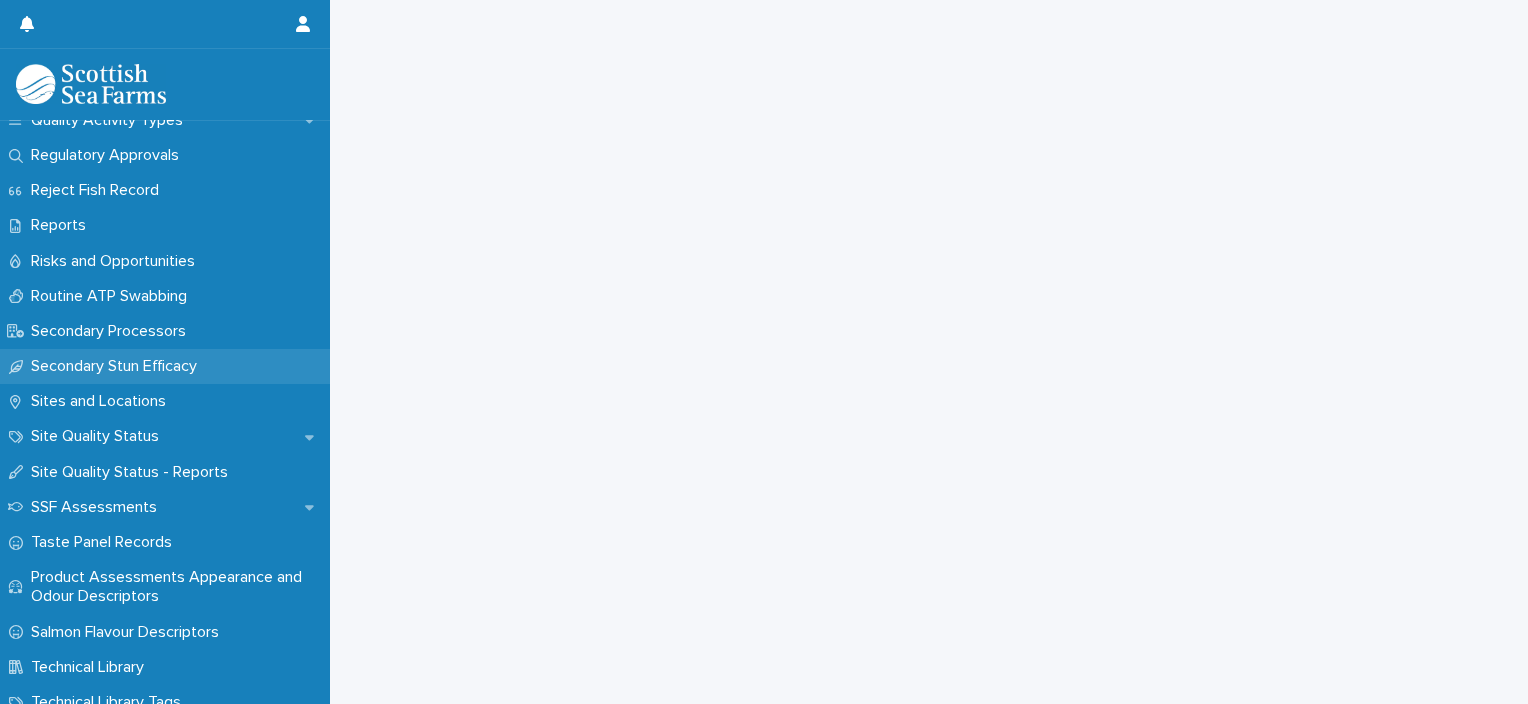 click on "Secondary Stun Efficacy" at bounding box center [165, 366] 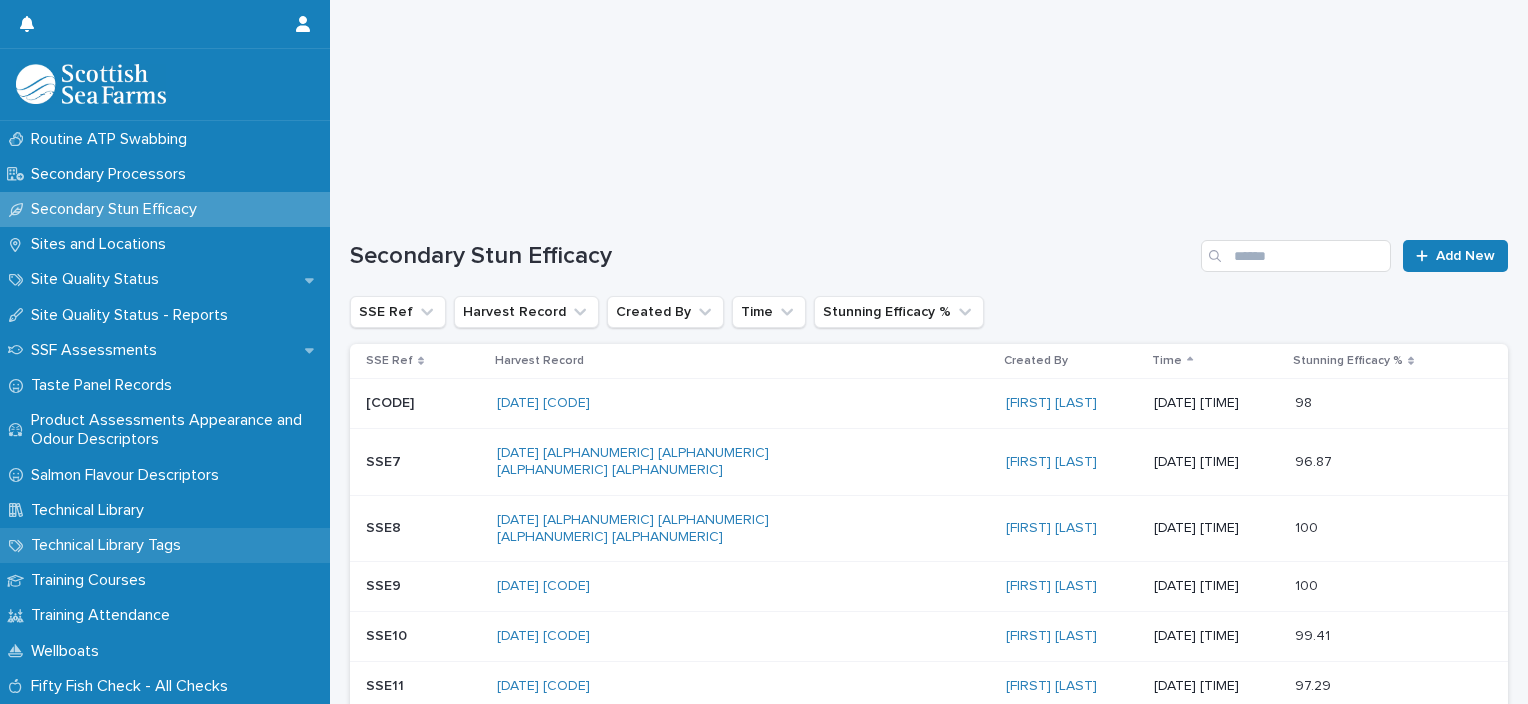 scroll, scrollTop: 2883, scrollLeft: 0, axis: vertical 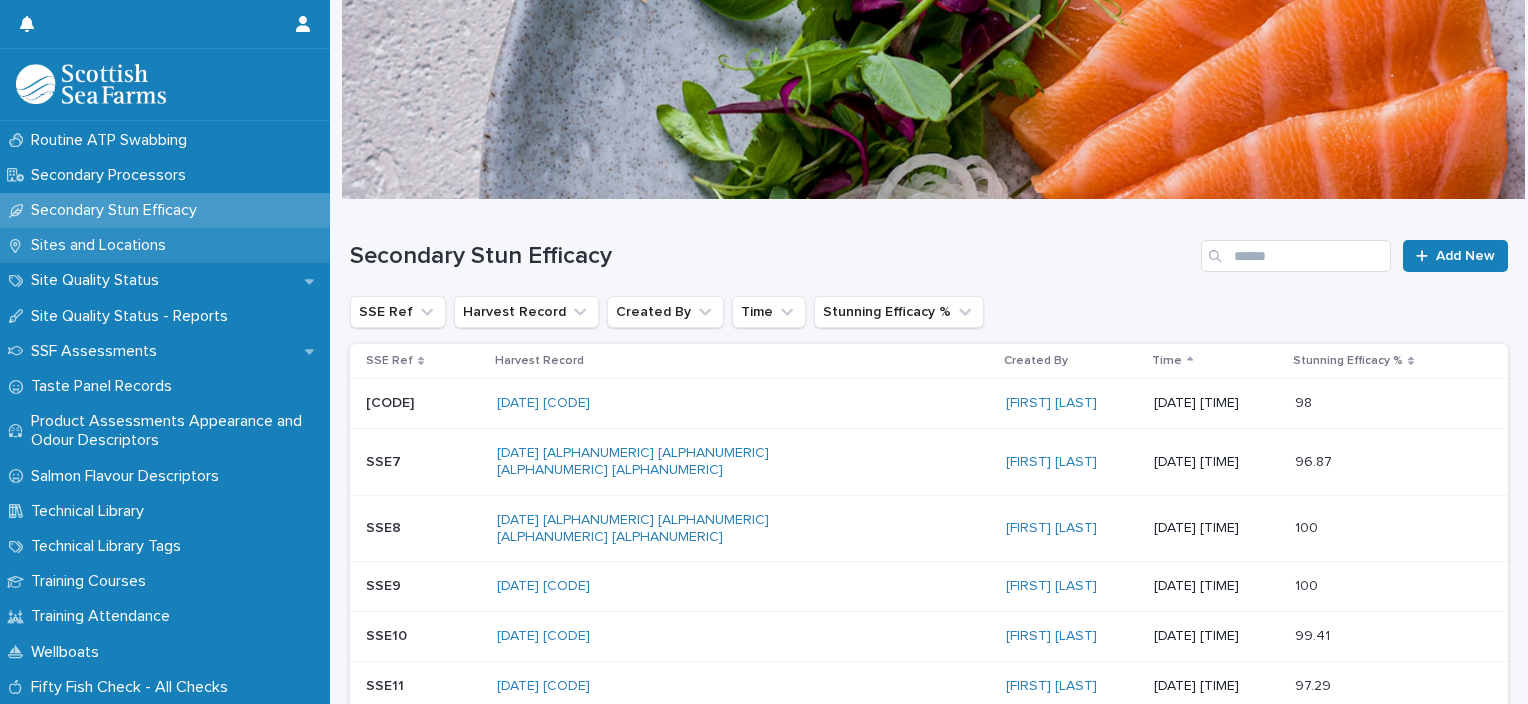 click on "Sites and Locations" at bounding box center (102, 245) 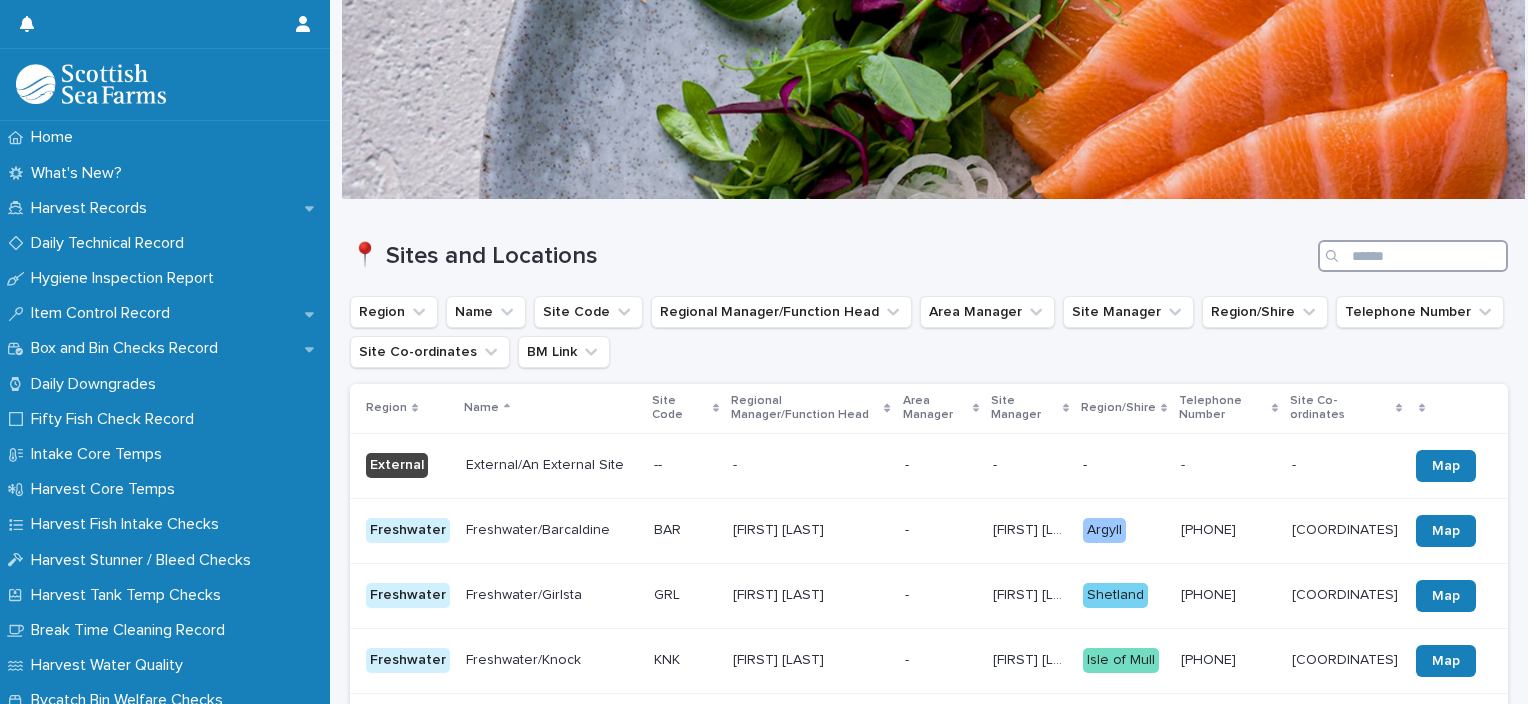 click at bounding box center (1413, 256) 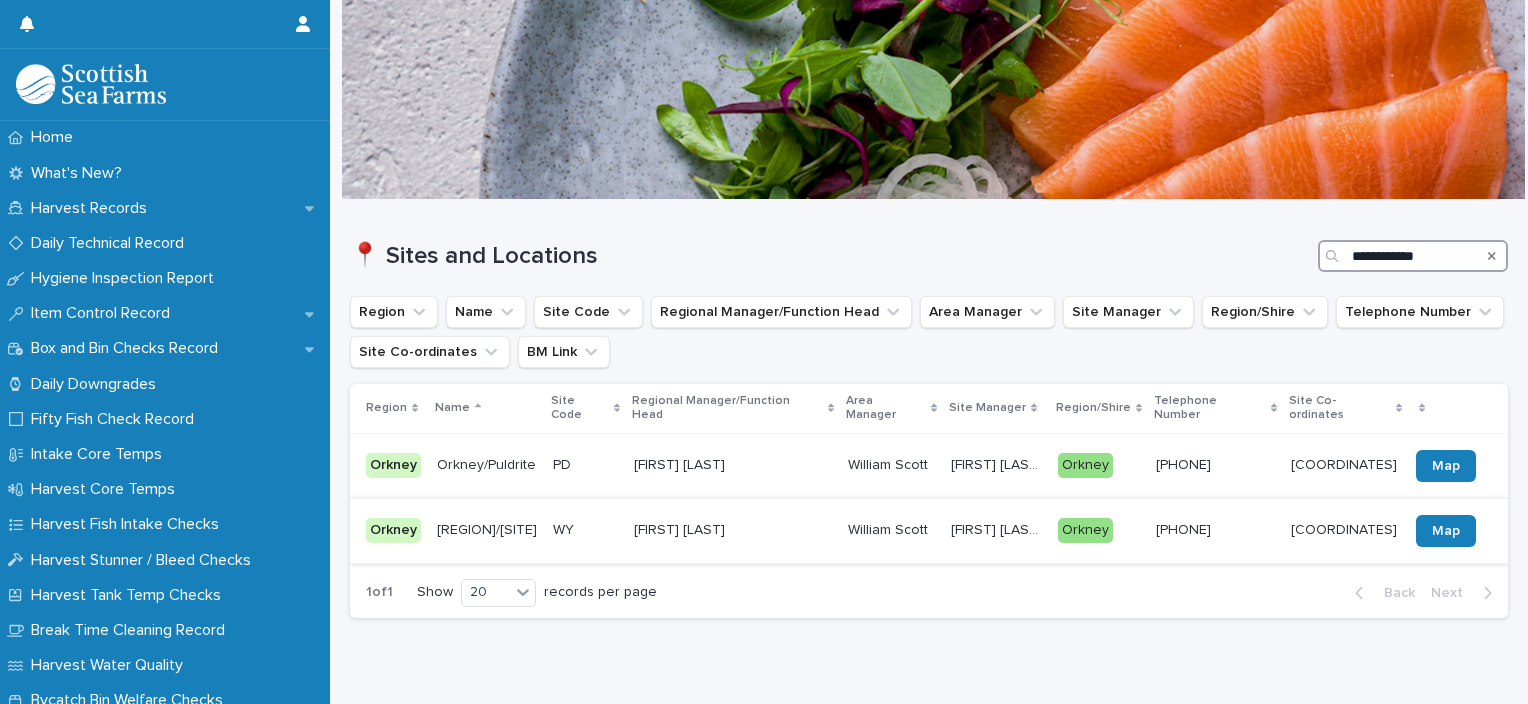 type on "**********" 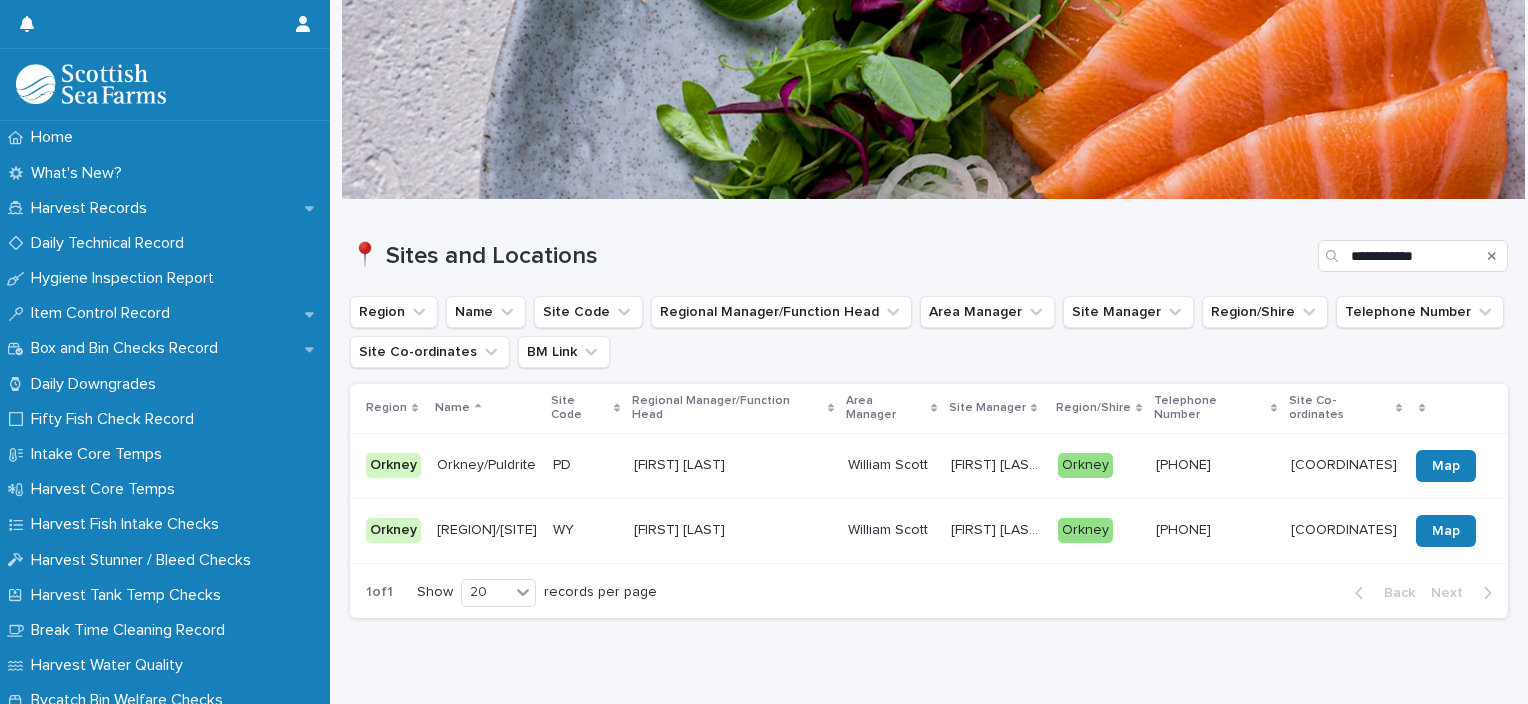 click on "[PHONE] [PHONE]" at bounding box center [1215, 530] 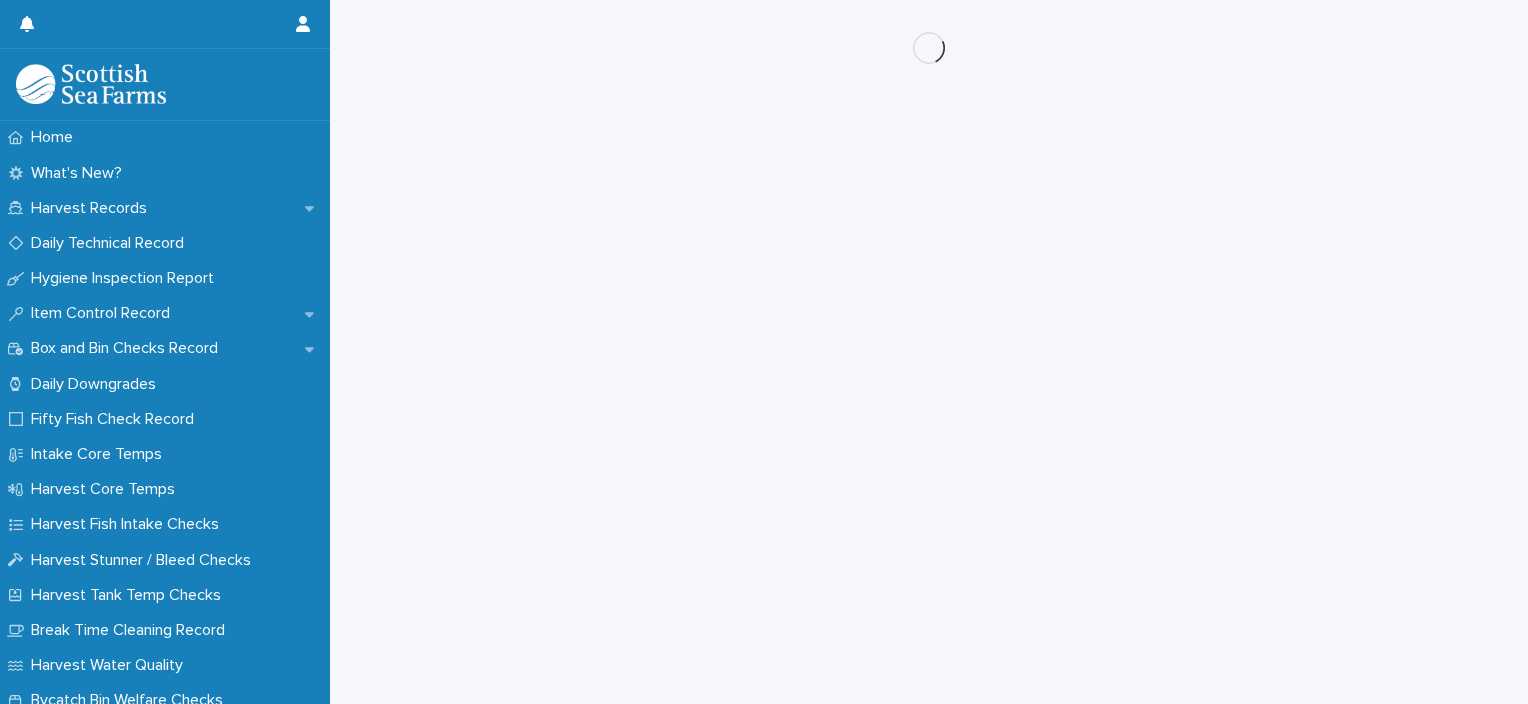 click on "Loading... Saving… Loading... Saving…" at bounding box center [929, 327] 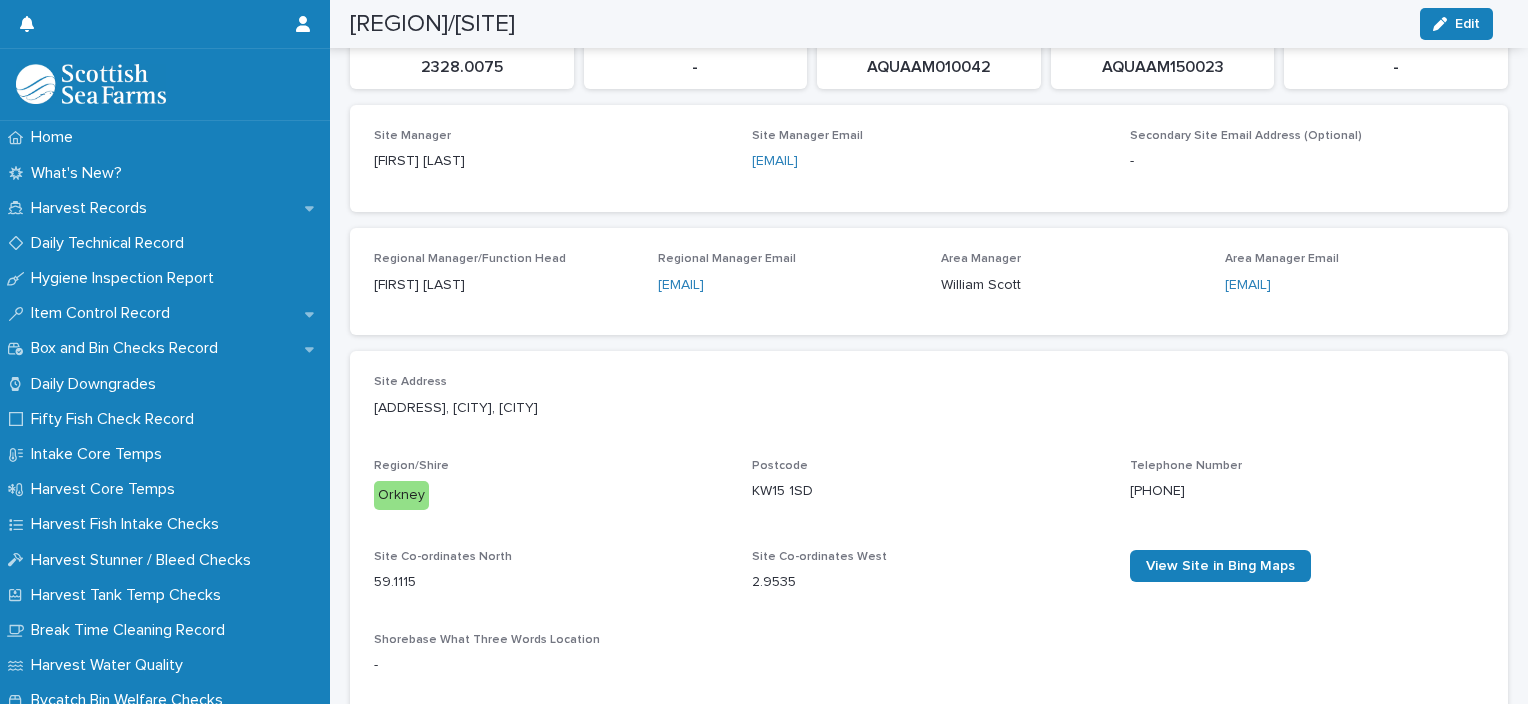 scroll, scrollTop: 376, scrollLeft: 0, axis: vertical 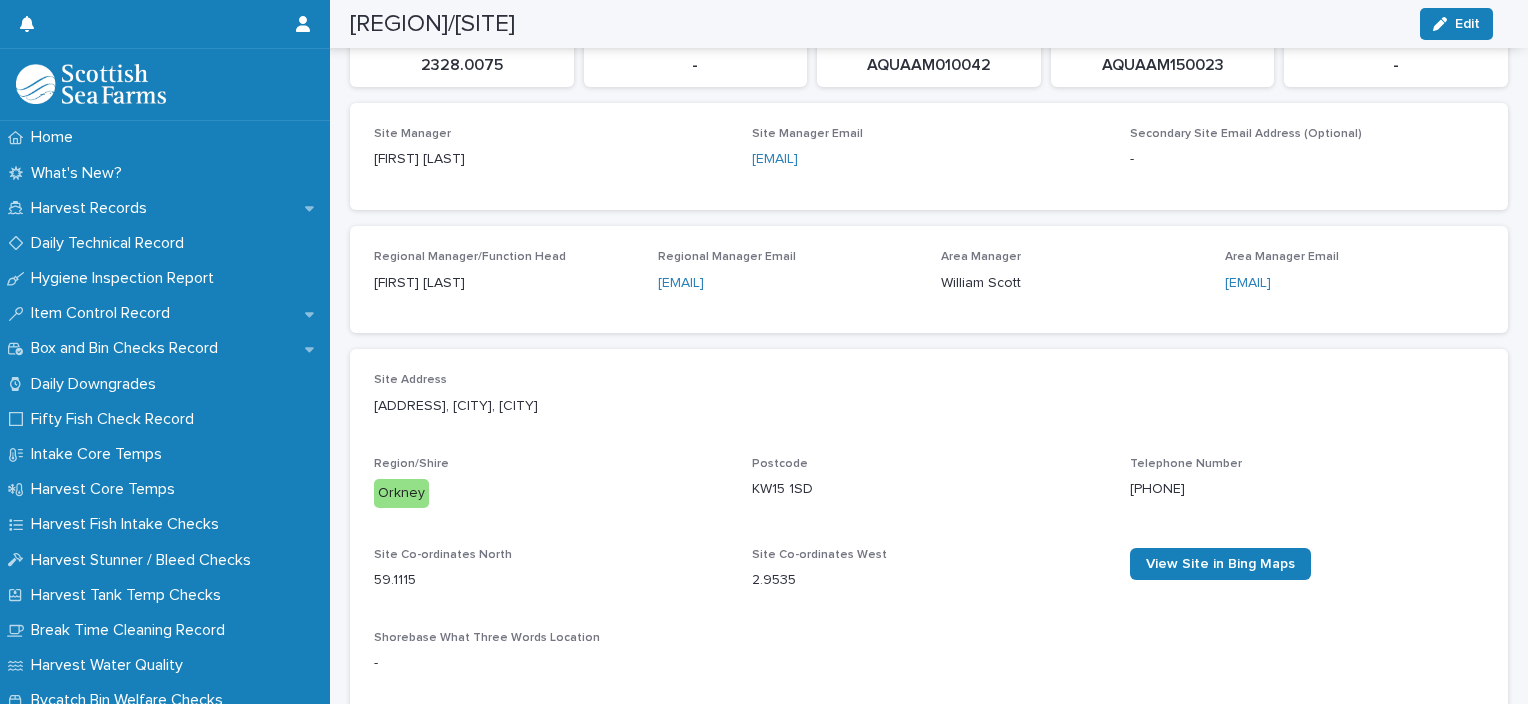 click on "[PHONE]" at bounding box center [1307, 489] 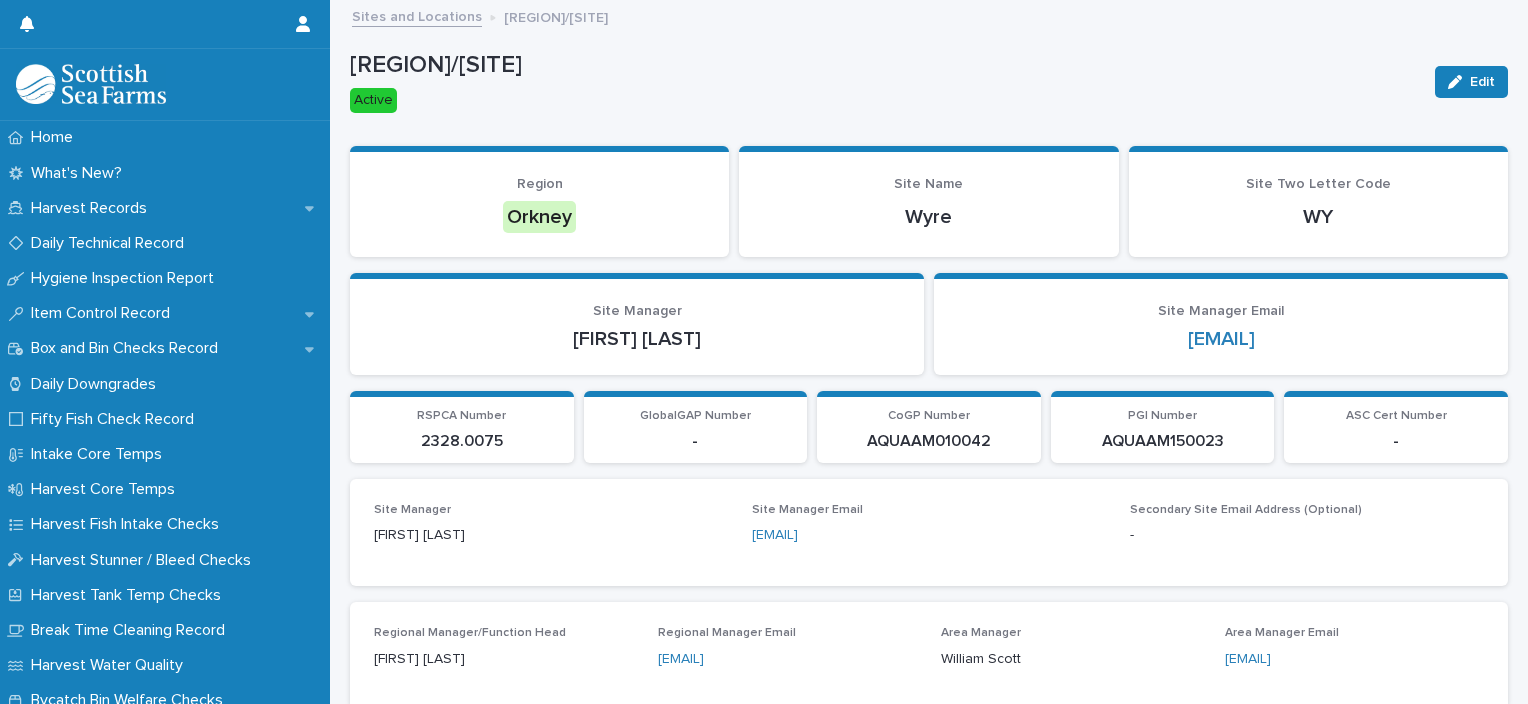click on "Sites and Locations" at bounding box center [417, 15] 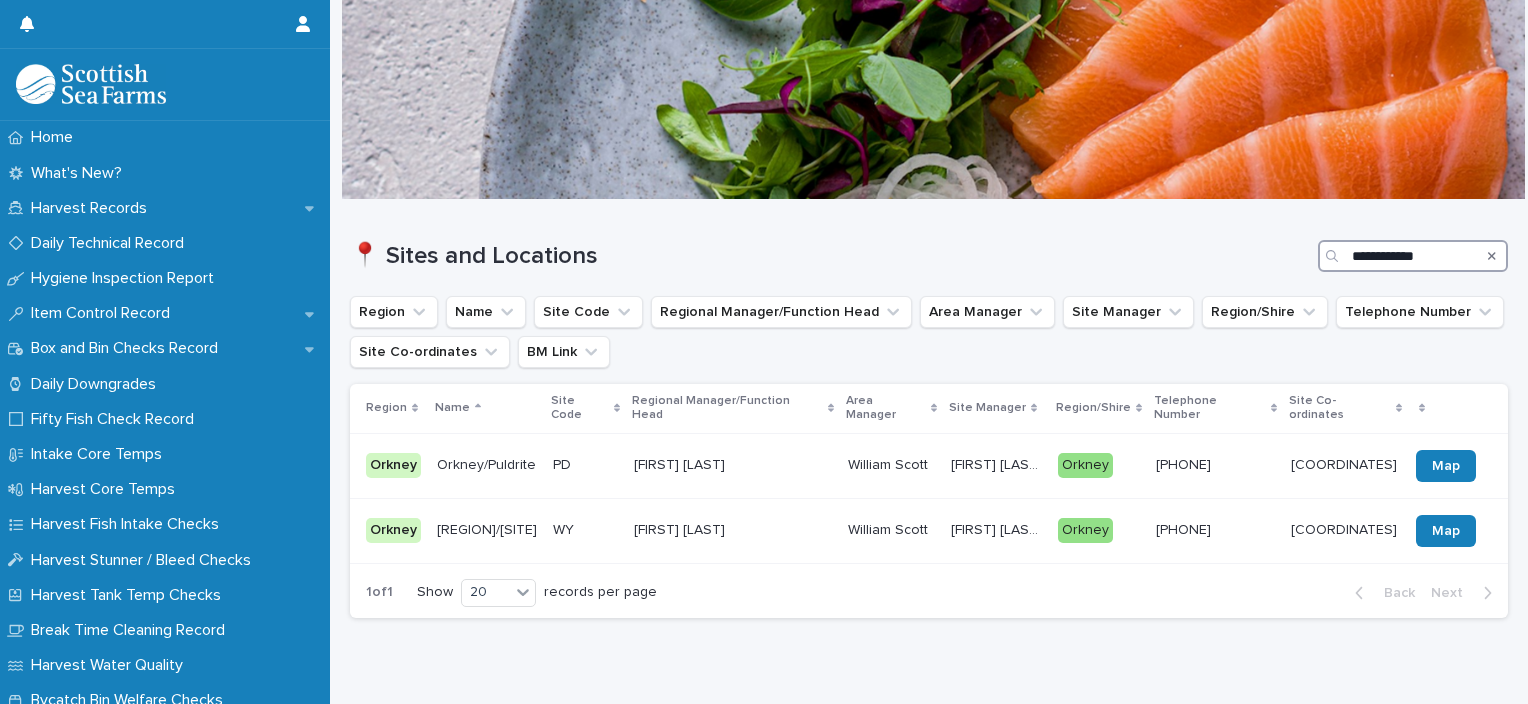 click on "**********" at bounding box center (1413, 256) 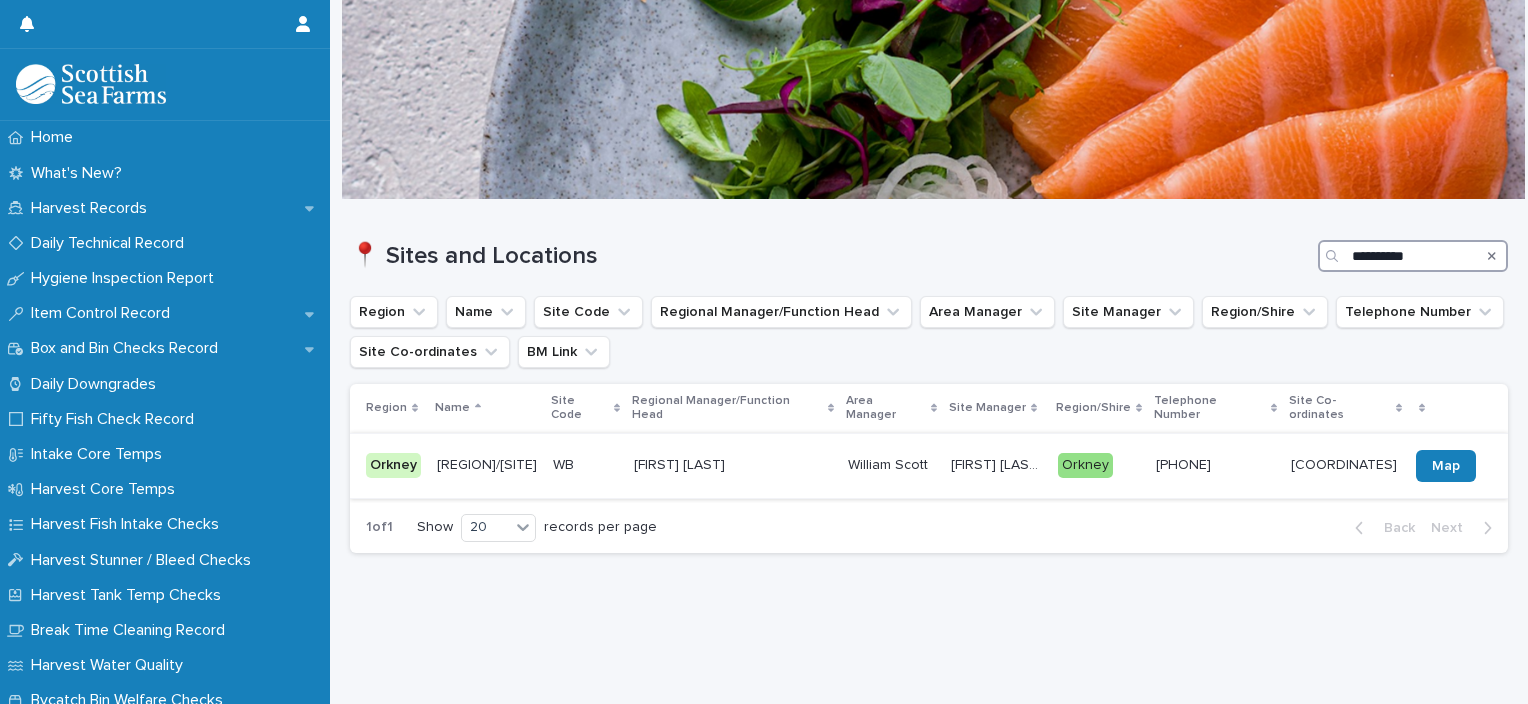 type on "**********" 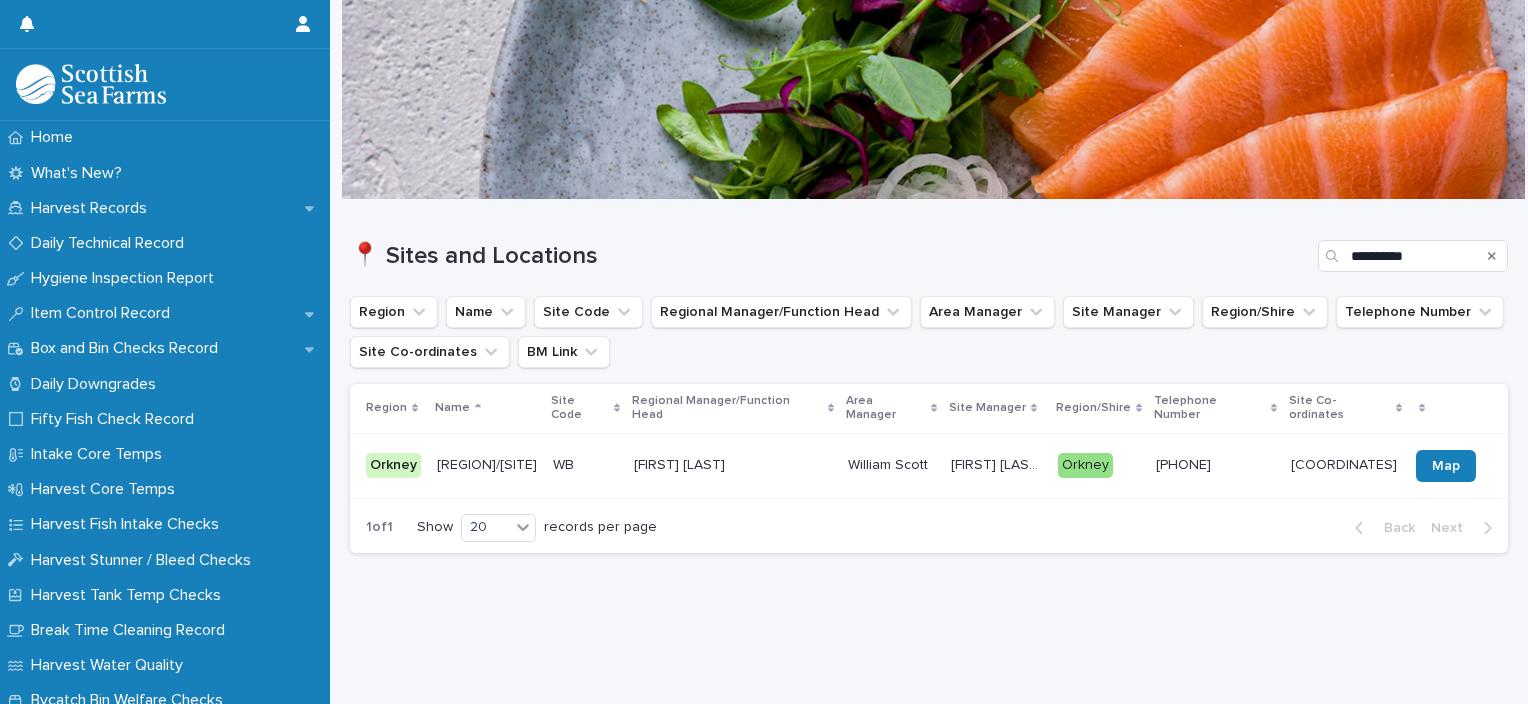click on "[PHONE] [PHONE]" at bounding box center (1215, 465) 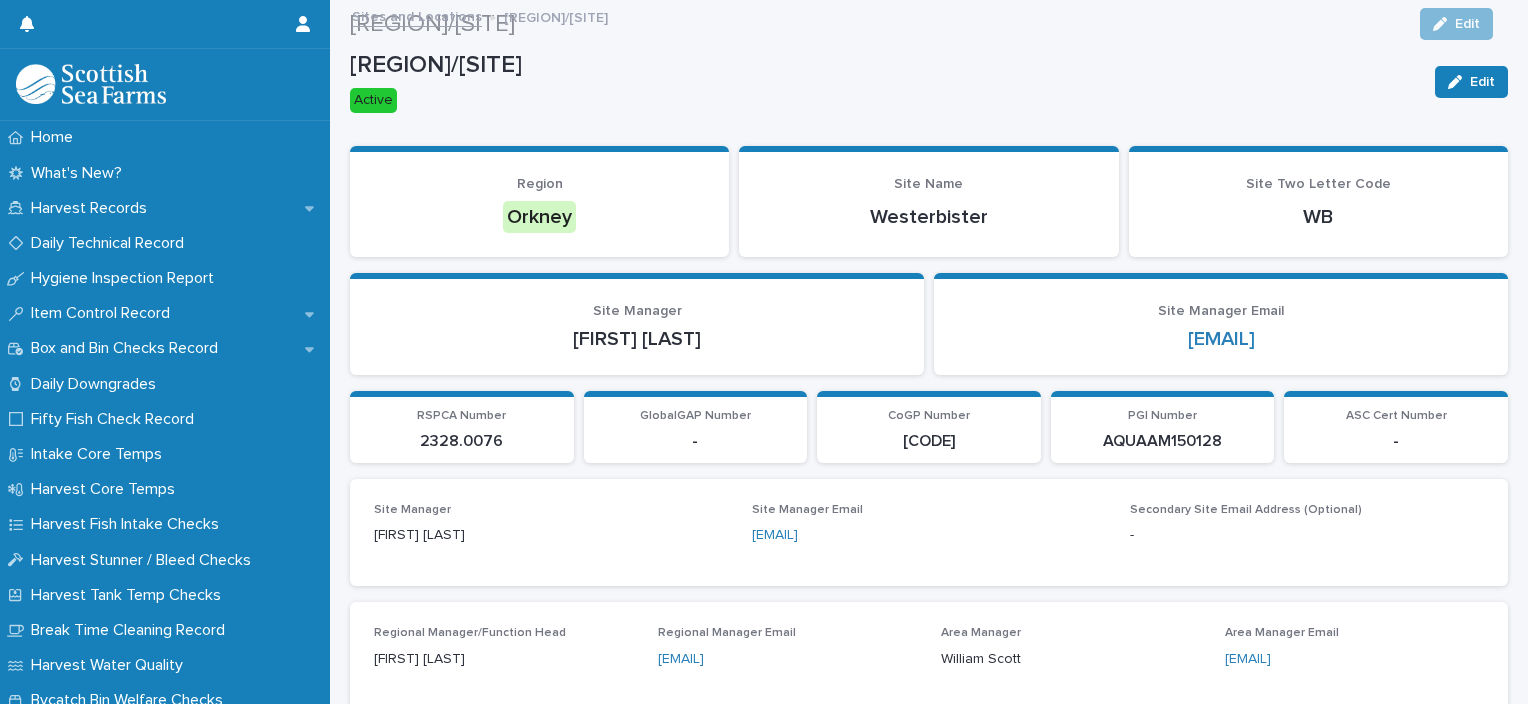 scroll, scrollTop: 364, scrollLeft: 0, axis: vertical 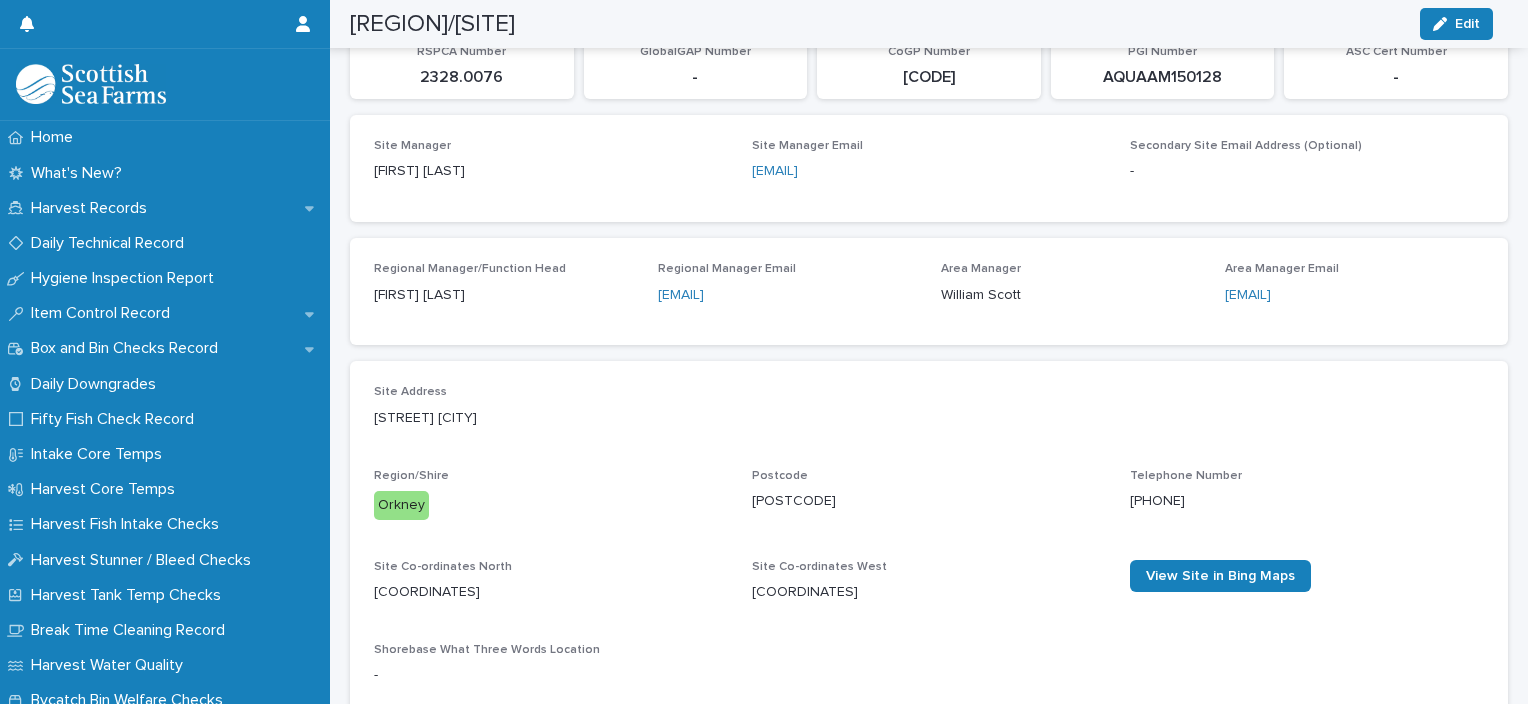 drag, startPoint x: 1112, startPoint y: 496, endPoint x: 1218, endPoint y: 504, distance: 106.30146 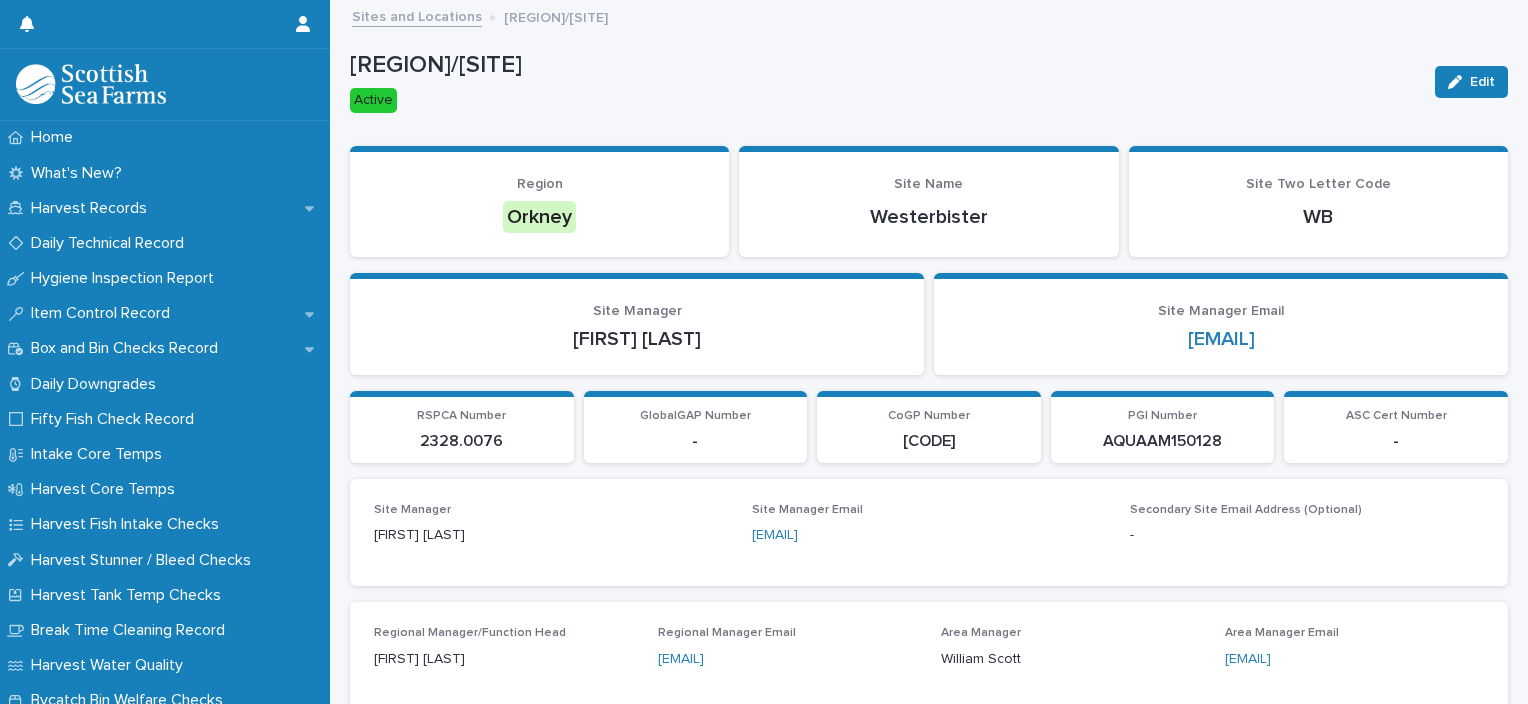 click on "Sites and Locations" at bounding box center [417, 15] 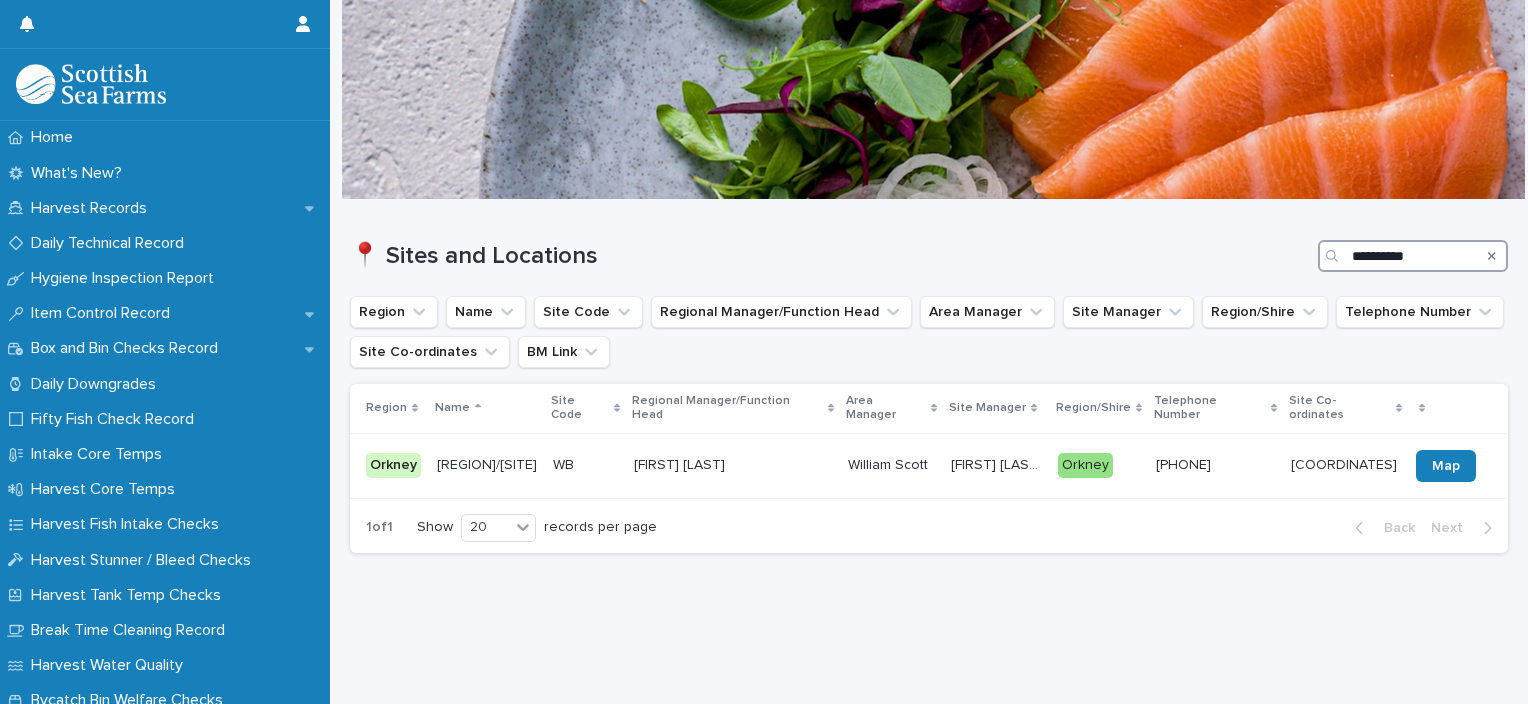 click on "**********" at bounding box center (1413, 256) 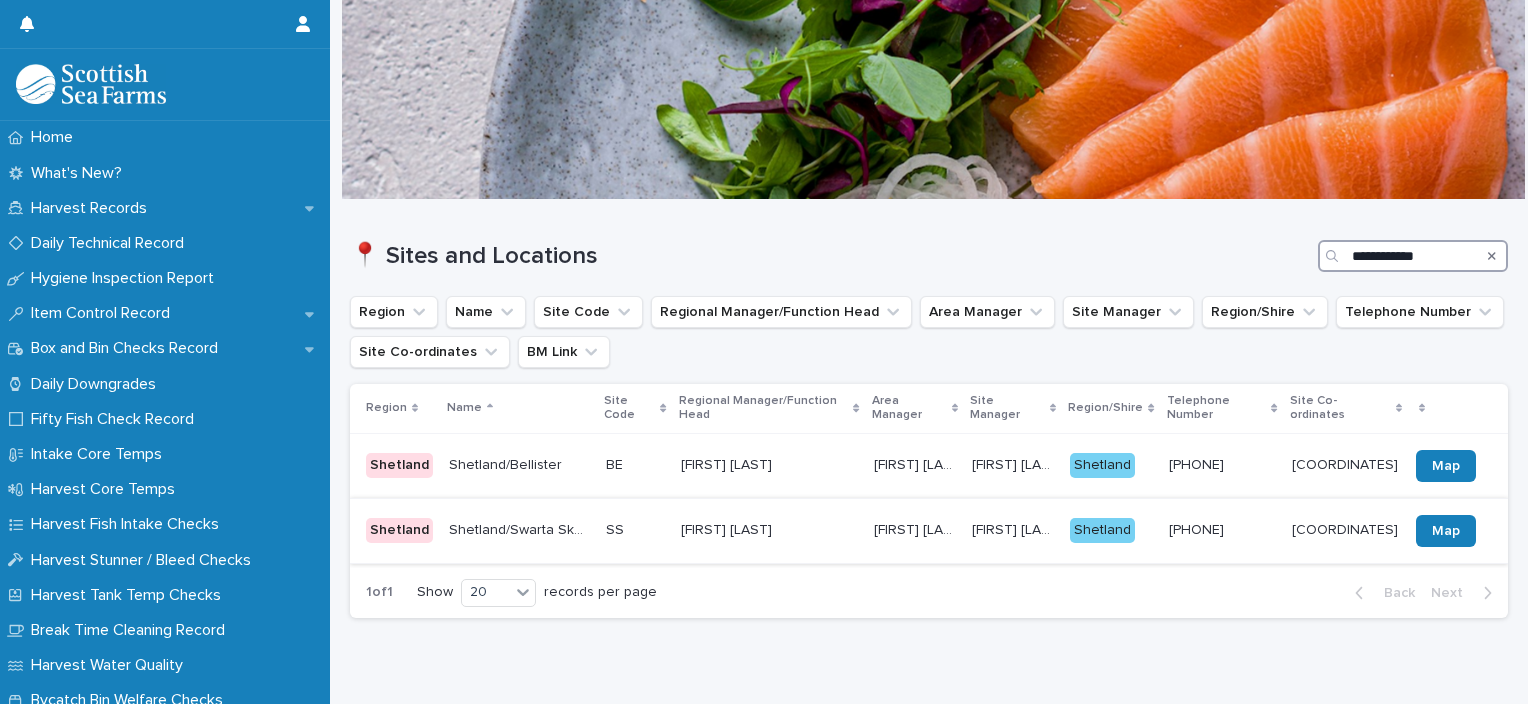 type on "**********" 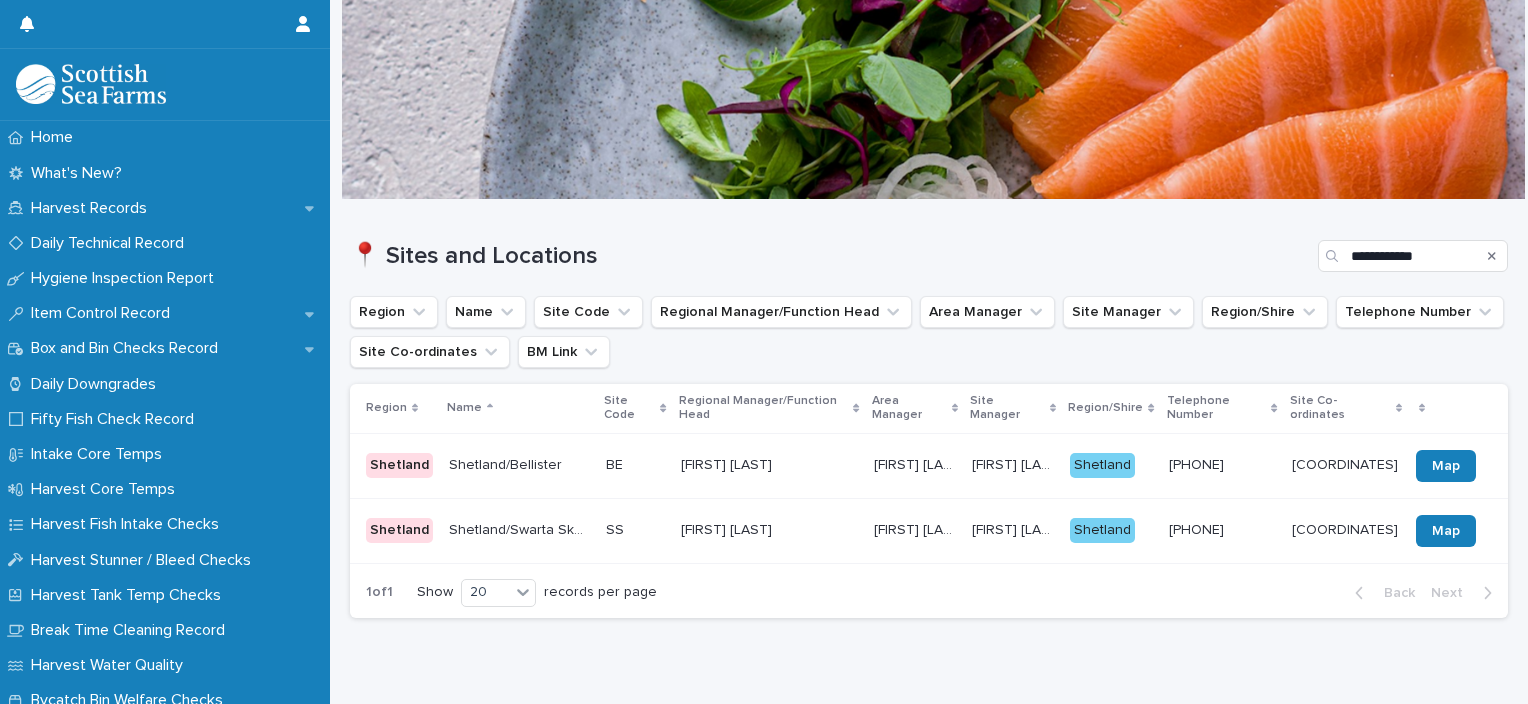 click on "[PHONE] [PHONE]" at bounding box center (1222, 530) 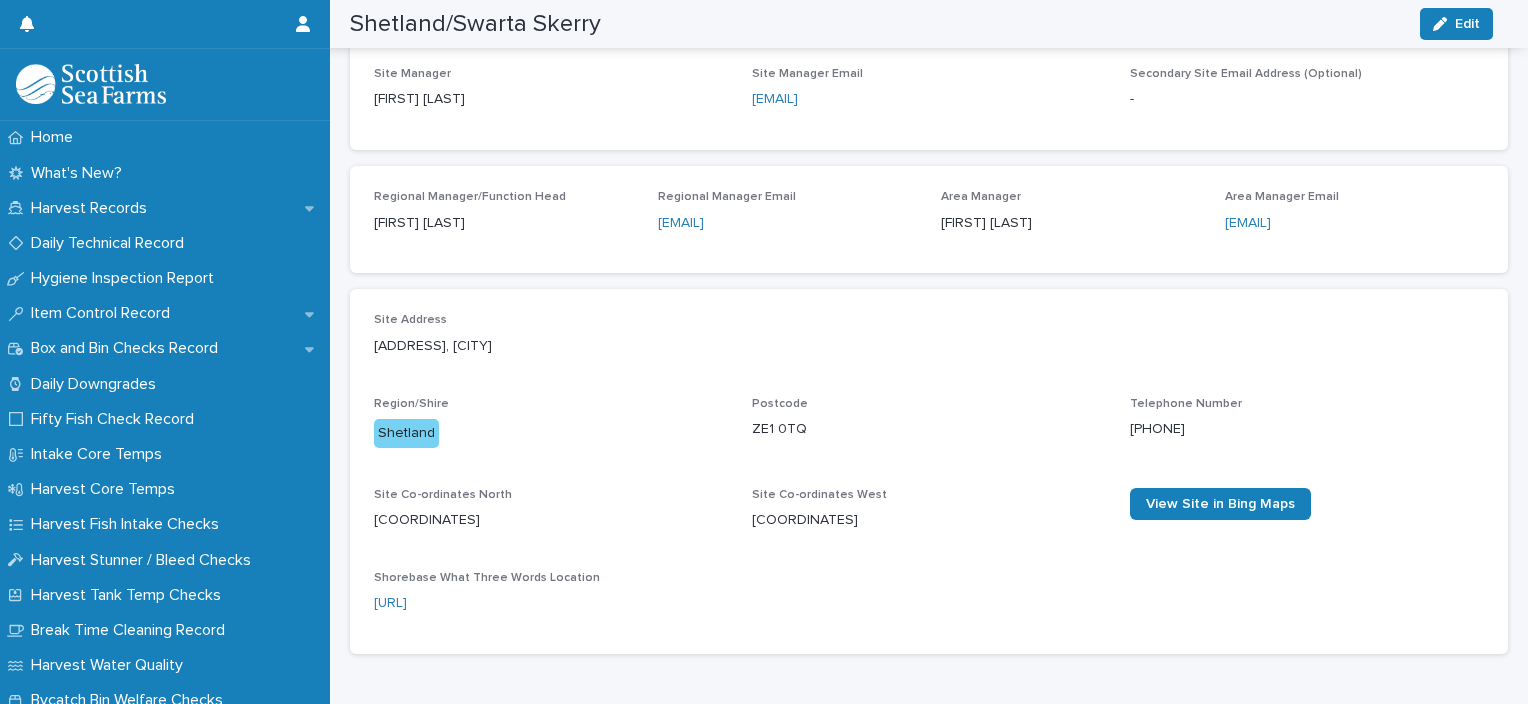 scroll, scrollTop: 436, scrollLeft: 0, axis: vertical 